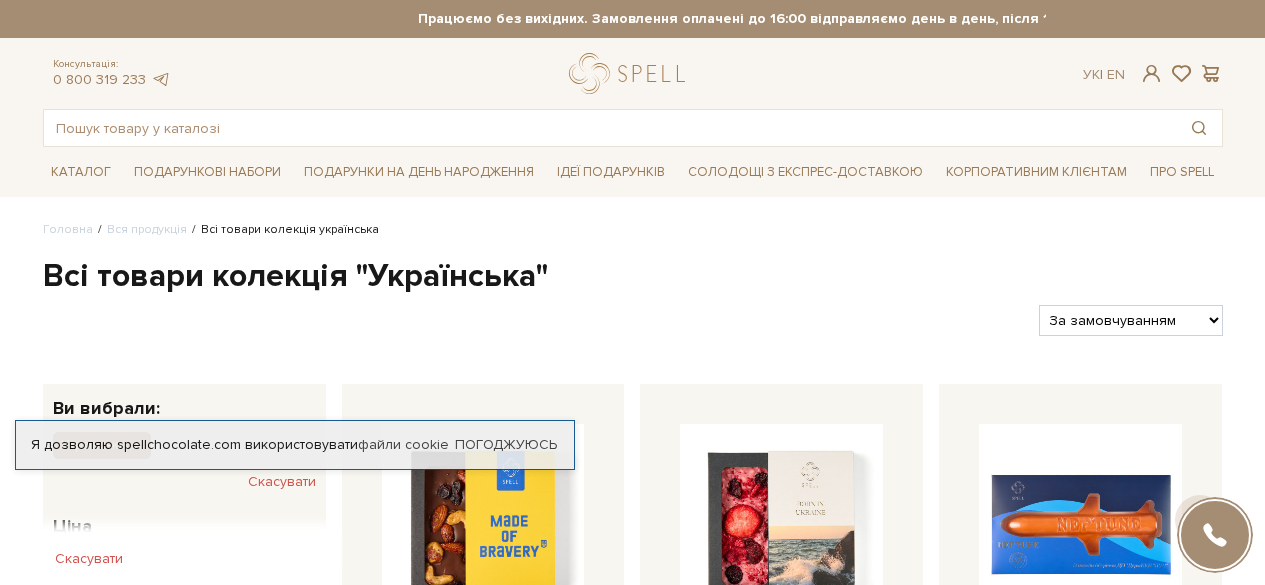 scroll, scrollTop: 300, scrollLeft: 0, axis: vertical 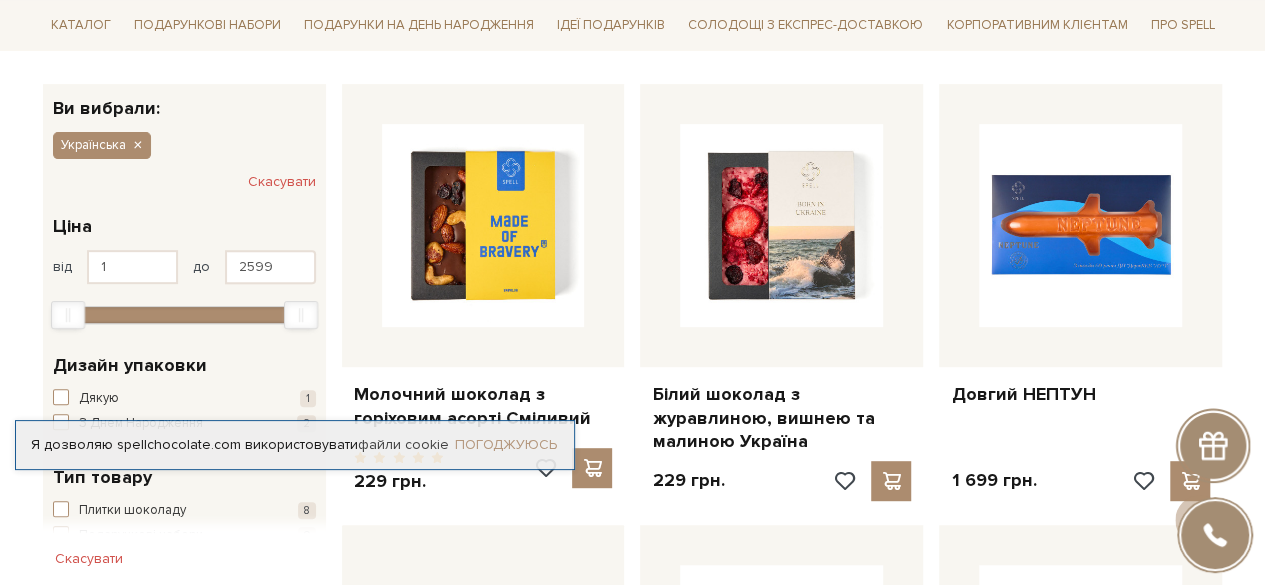 click on "Погоджуюсь" at bounding box center (506, 445) 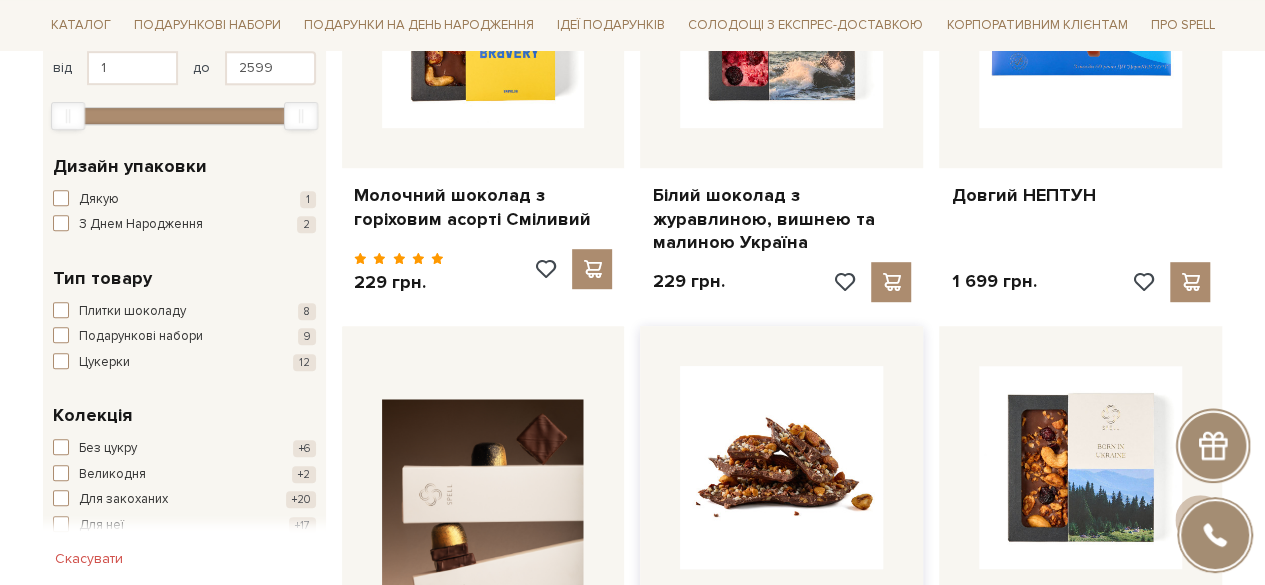 scroll, scrollTop: 500, scrollLeft: 0, axis: vertical 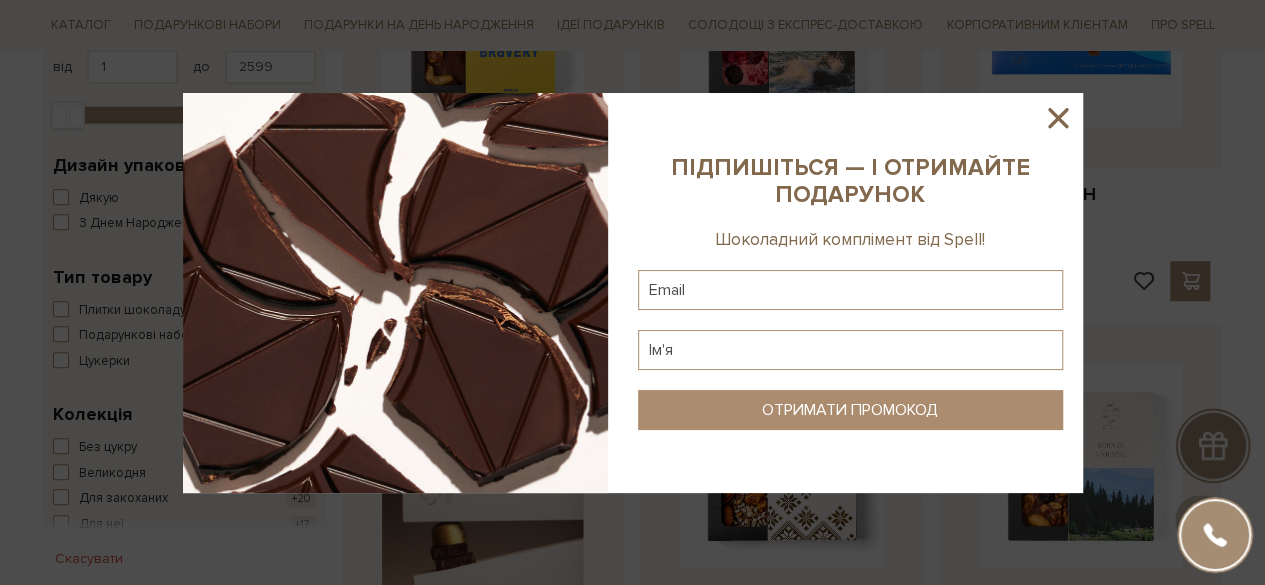 click 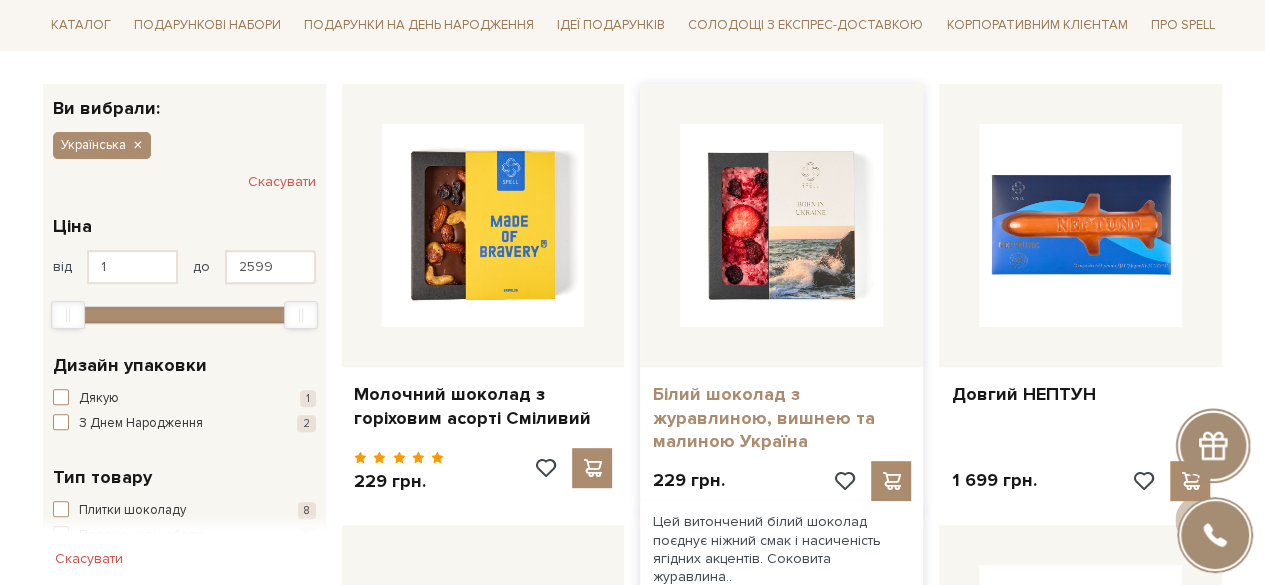 scroll, scrollTop: 400, scrollLeft: 0, axis: vertical 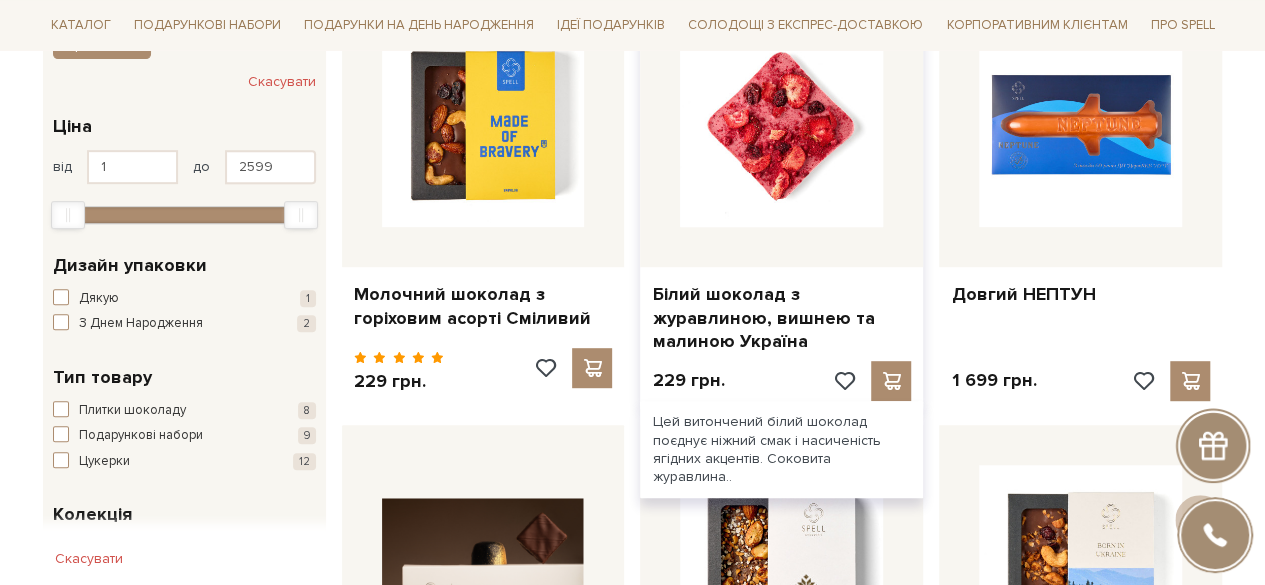 click at bounding box center (781, 125) 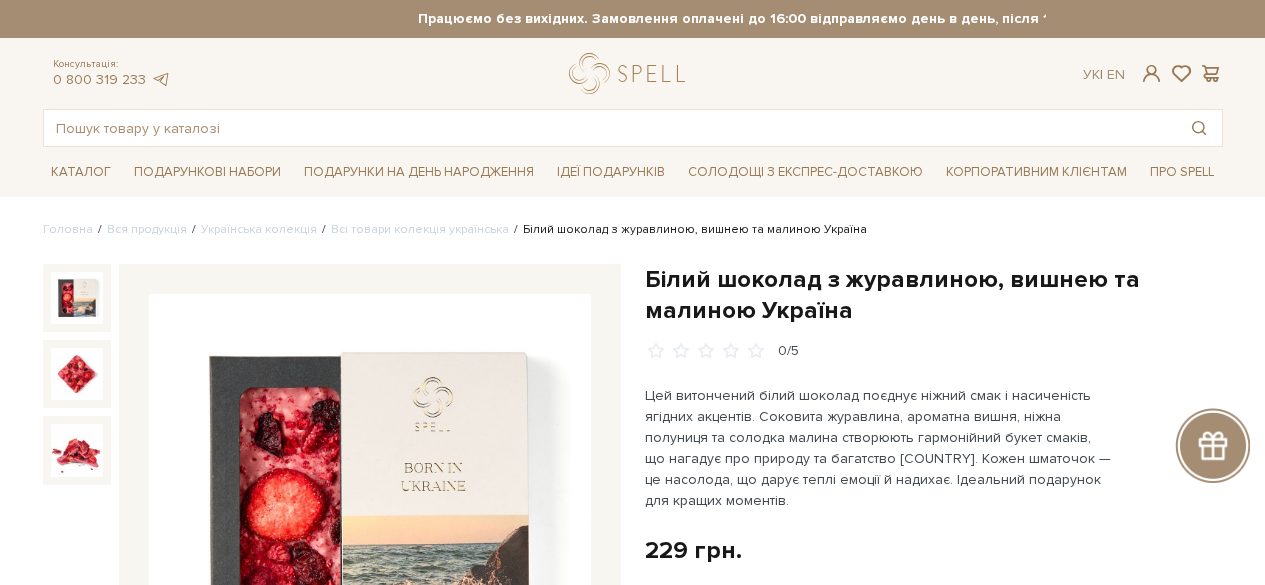 scroll, scrollTop: 0, scrollLeft: 0, axis: both 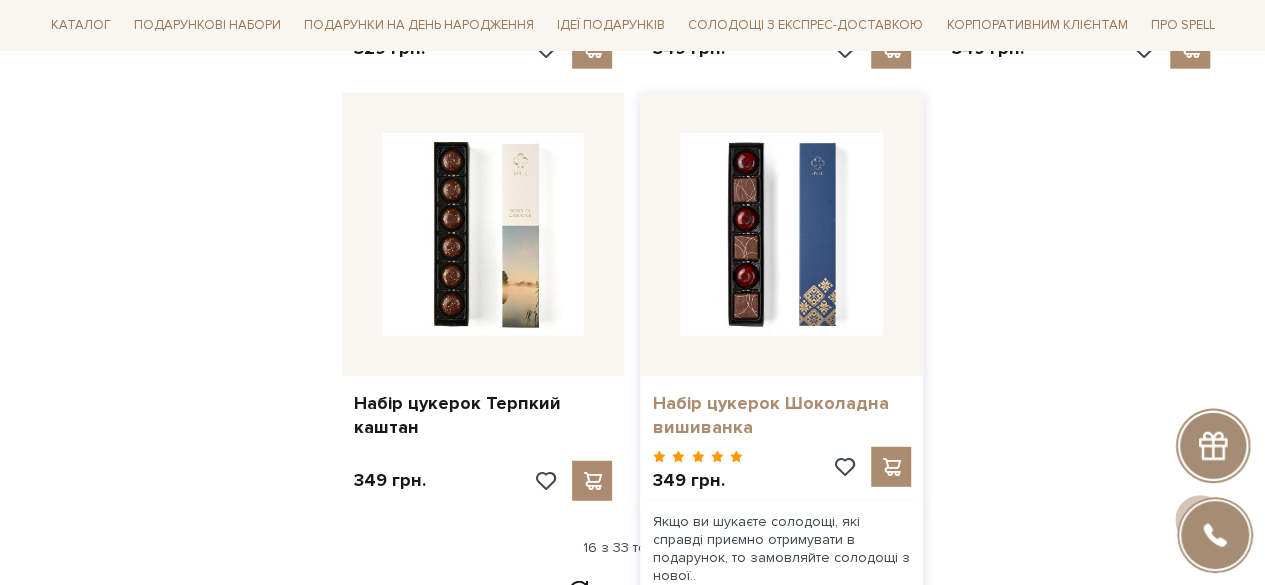 click on "Набір цукерок Шоколадна вишиванка" at bounding box center [781, 415] 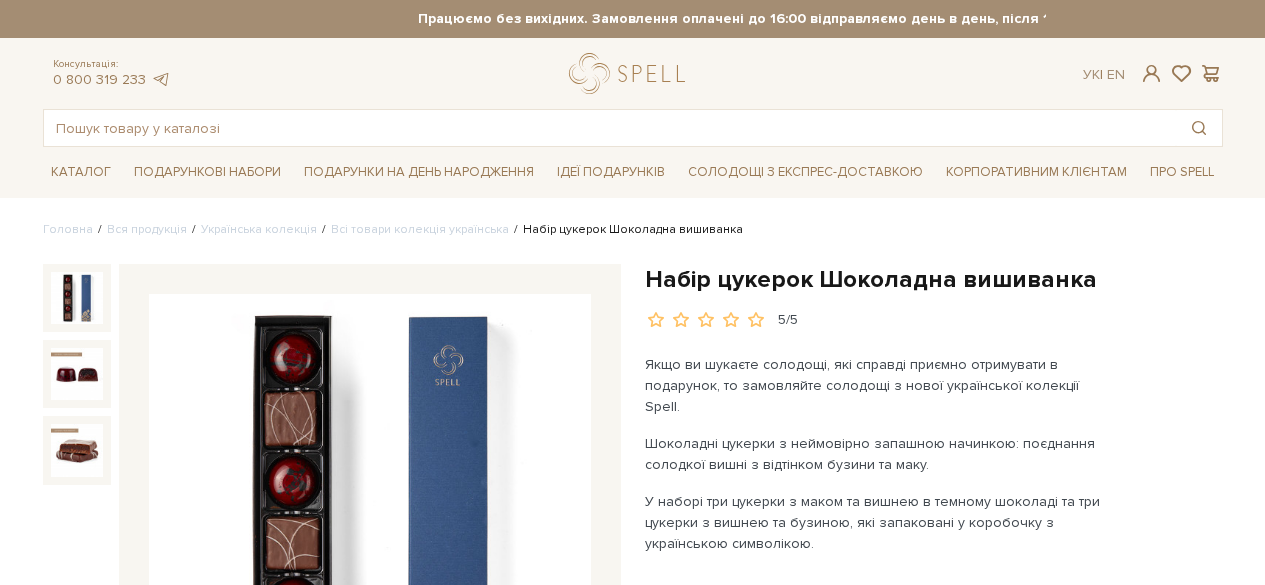 scroll, scrollTop: 0, scrollLeft: 0, axis: both 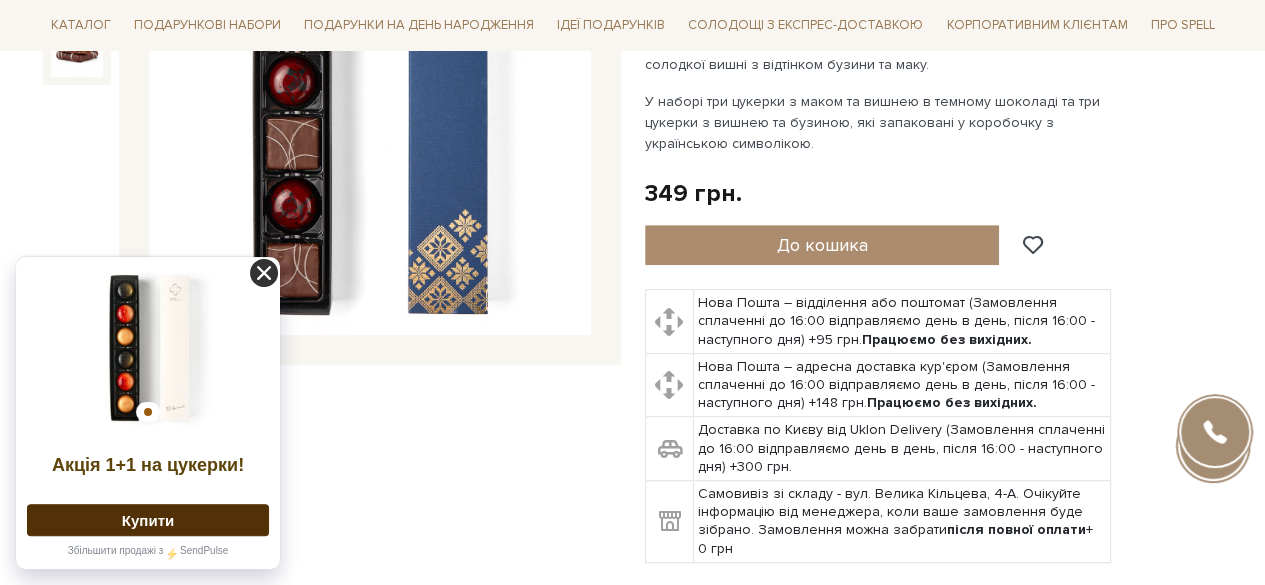 click 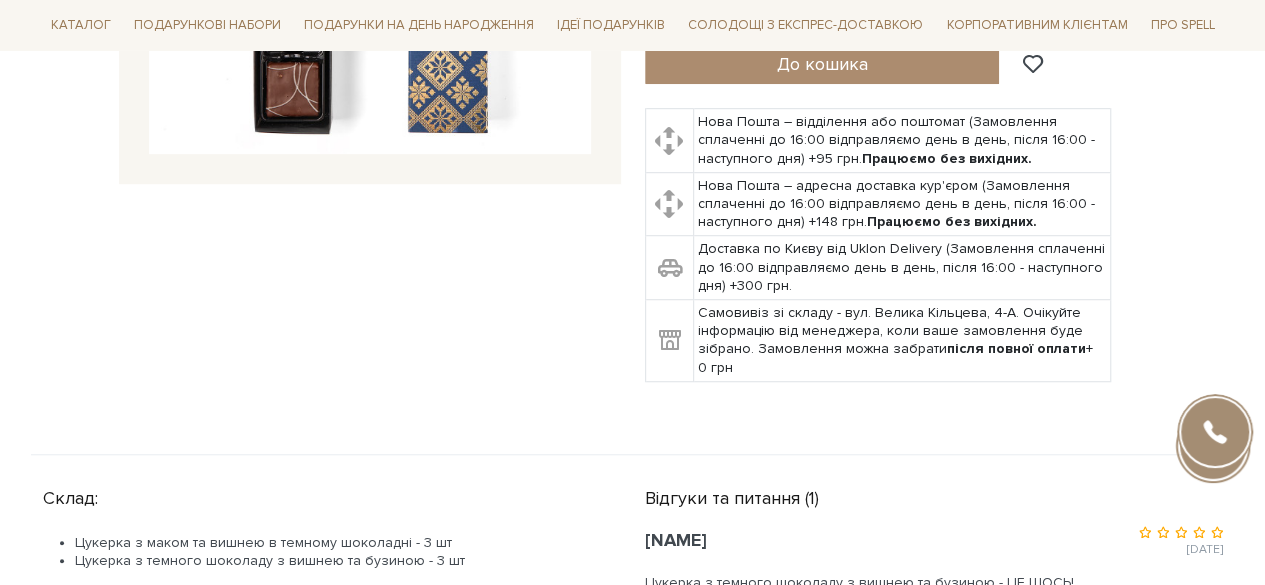 scroll, scrollTop: 0, scrollLeft: 0, axis: both 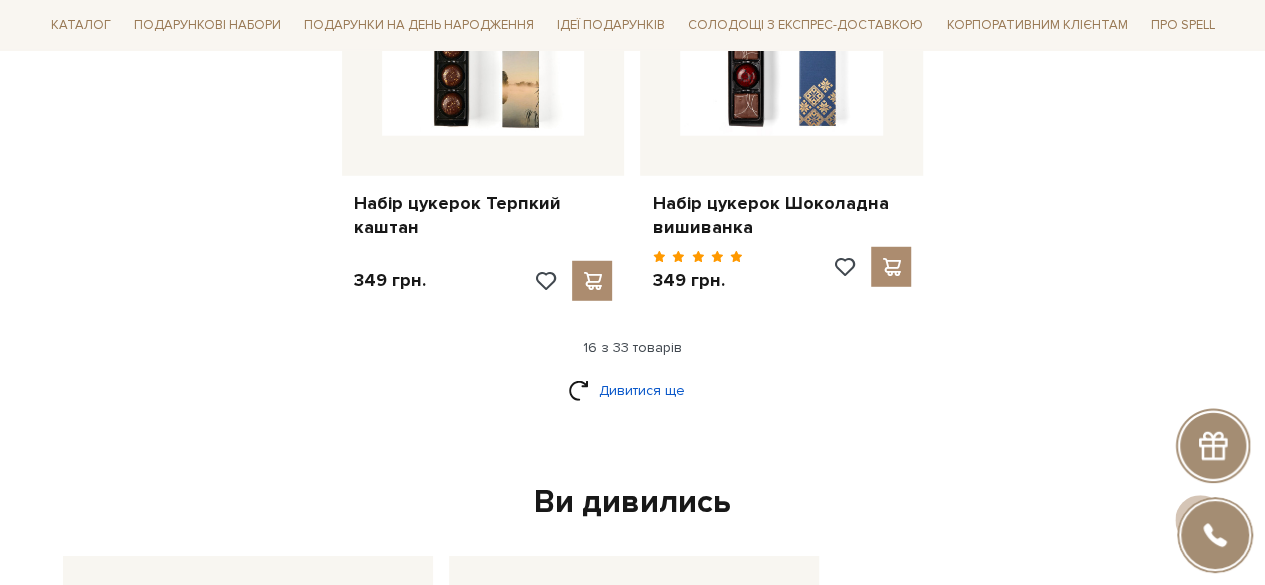 click on "Дивитися ще" at bounding box center [633, 390] 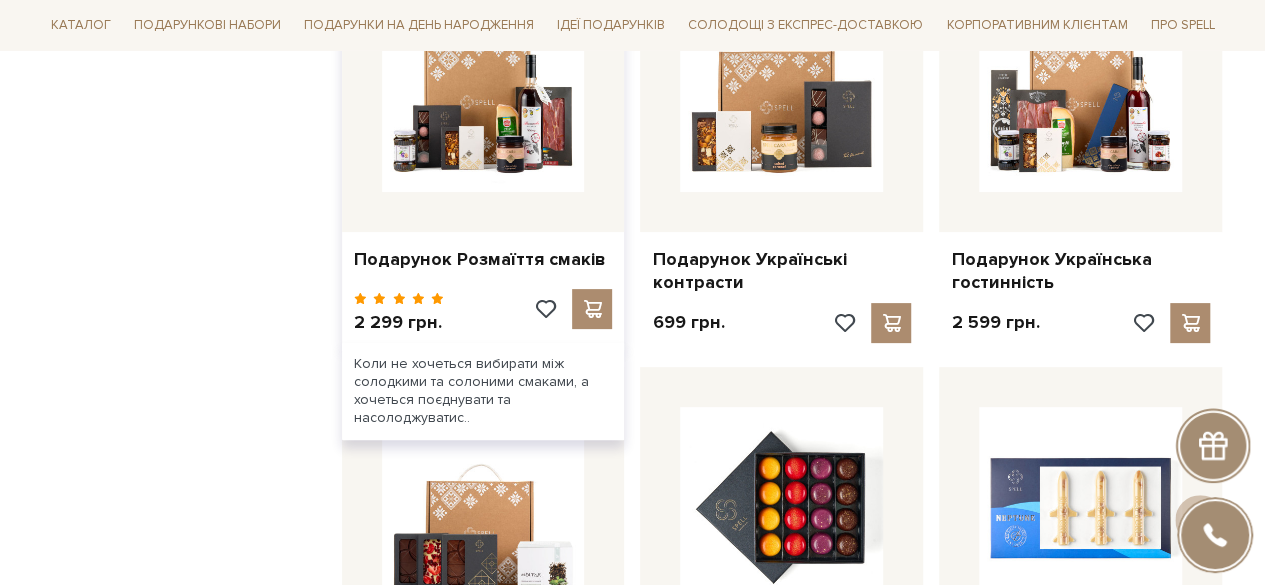 scroll, scrollTop: 4087, scrollLeft: 0, axis: vertical 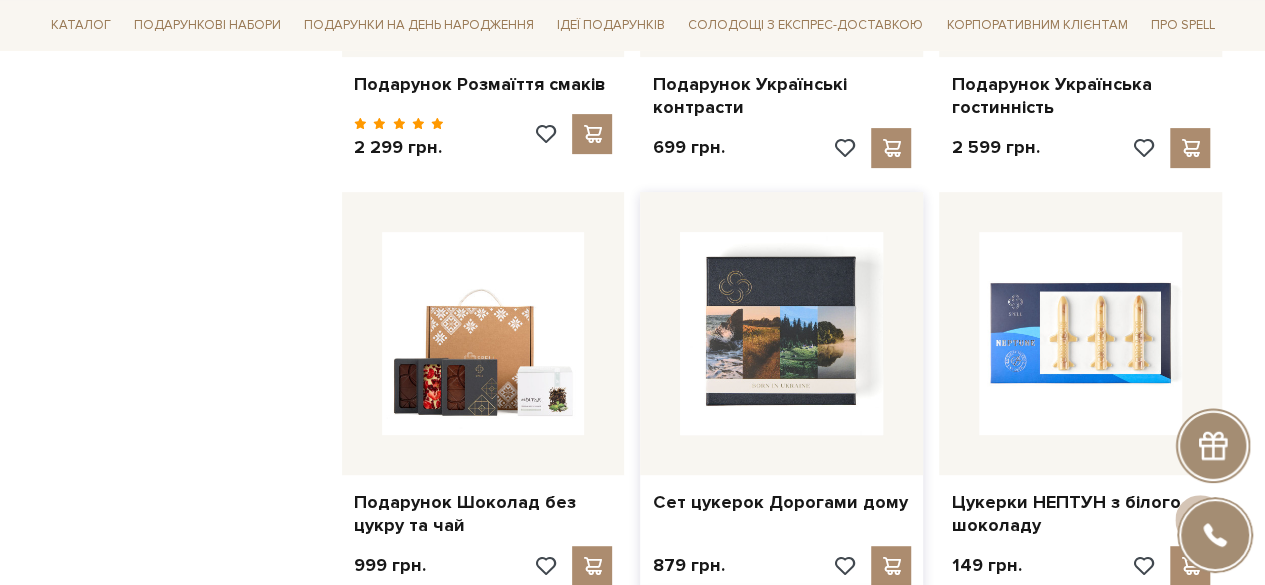 click at bounding box center [781, 333] 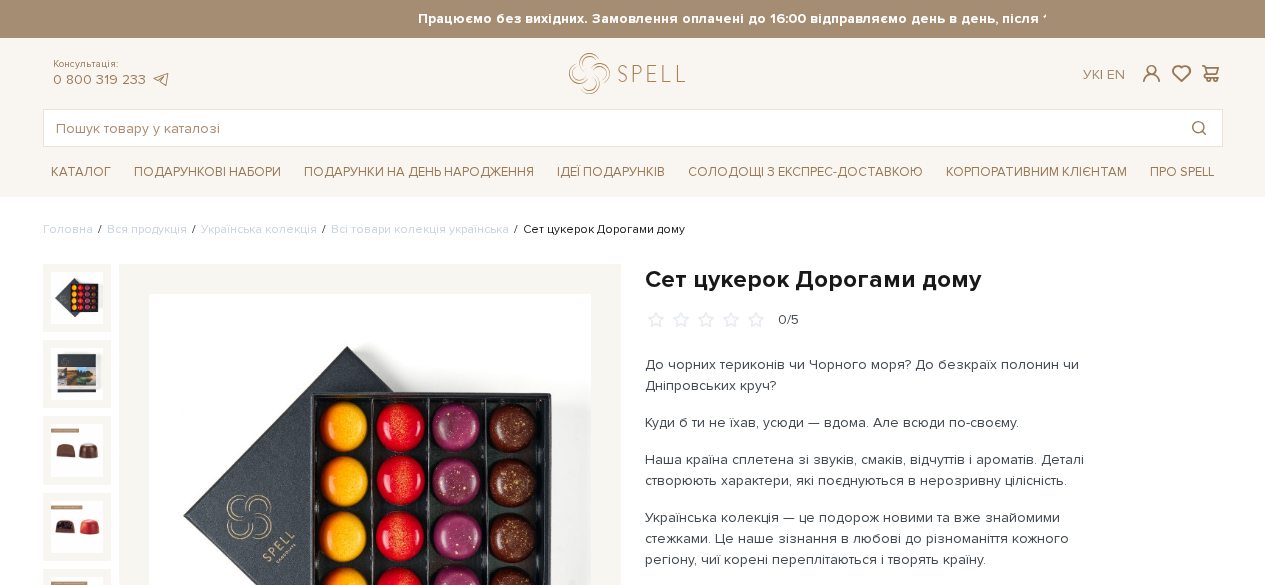 scroll, scrollTop: 0, scrollLeft: 0, axis: both 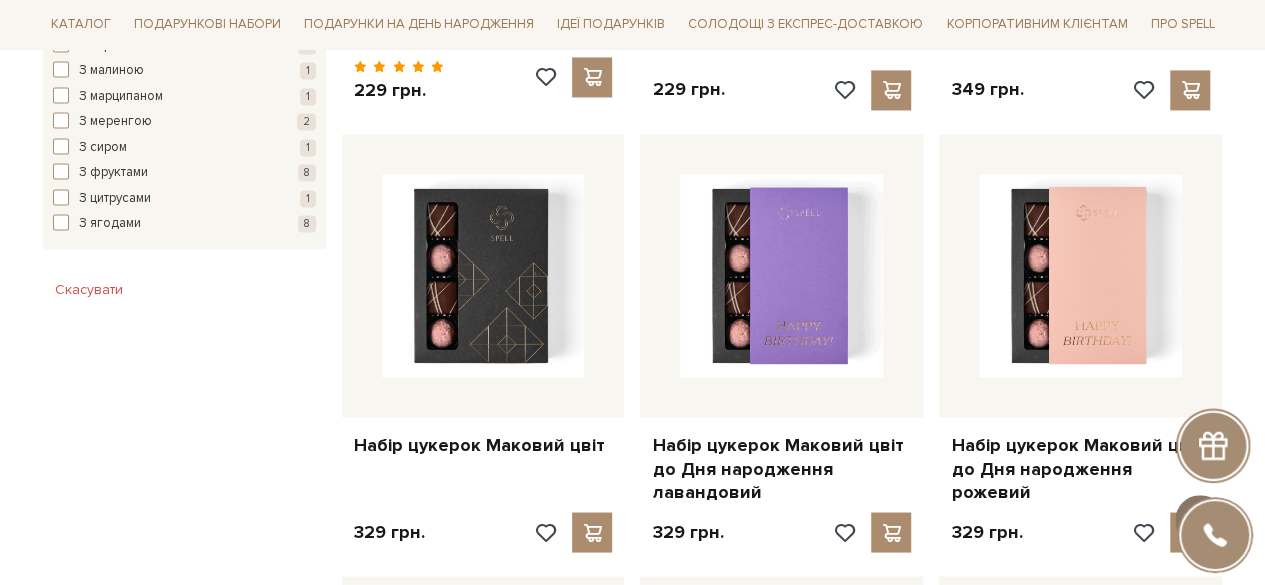click at bounding box center (1199, 519) 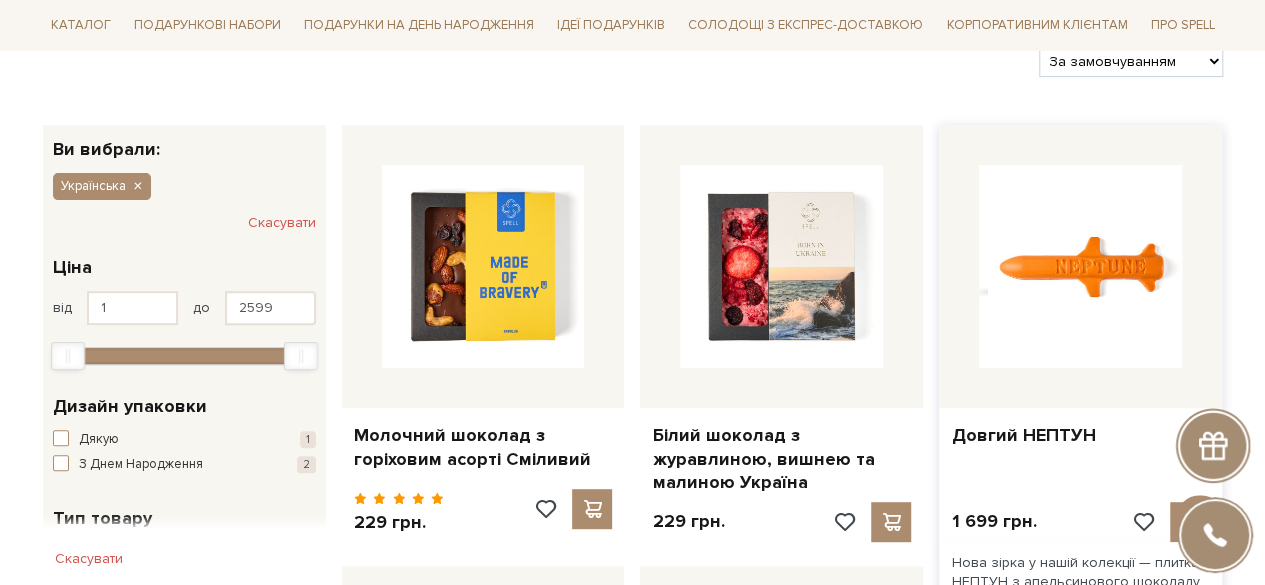 scroll, scrollTop: 0, scrollLeft: 0, axis: both 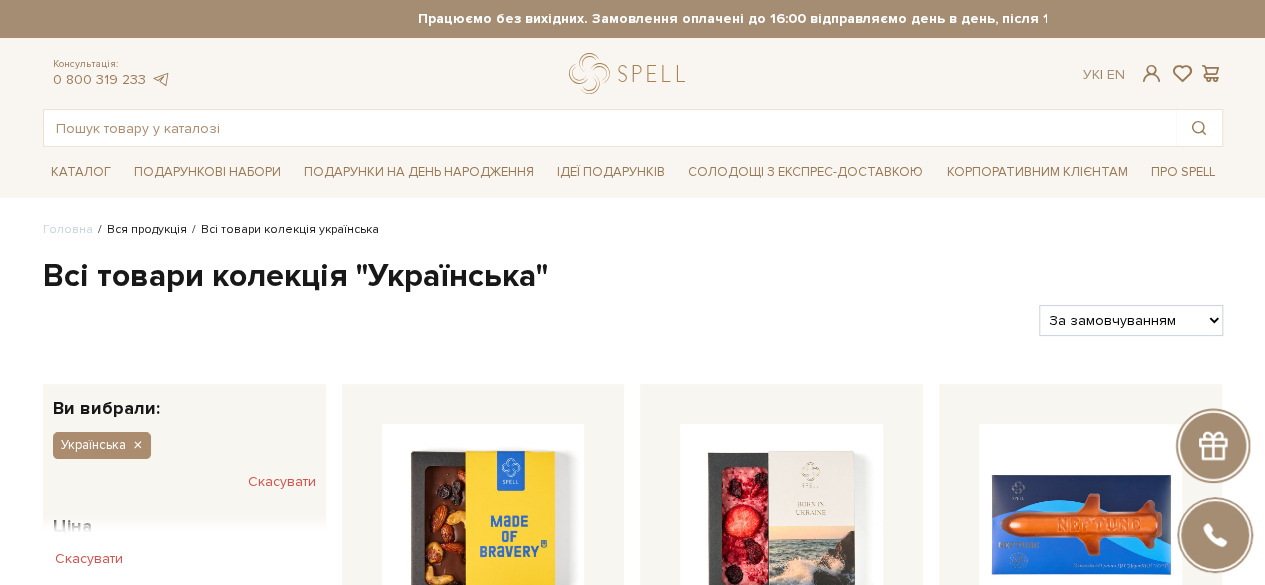 click on "Вся продукція" at bounding box center [147, 229] 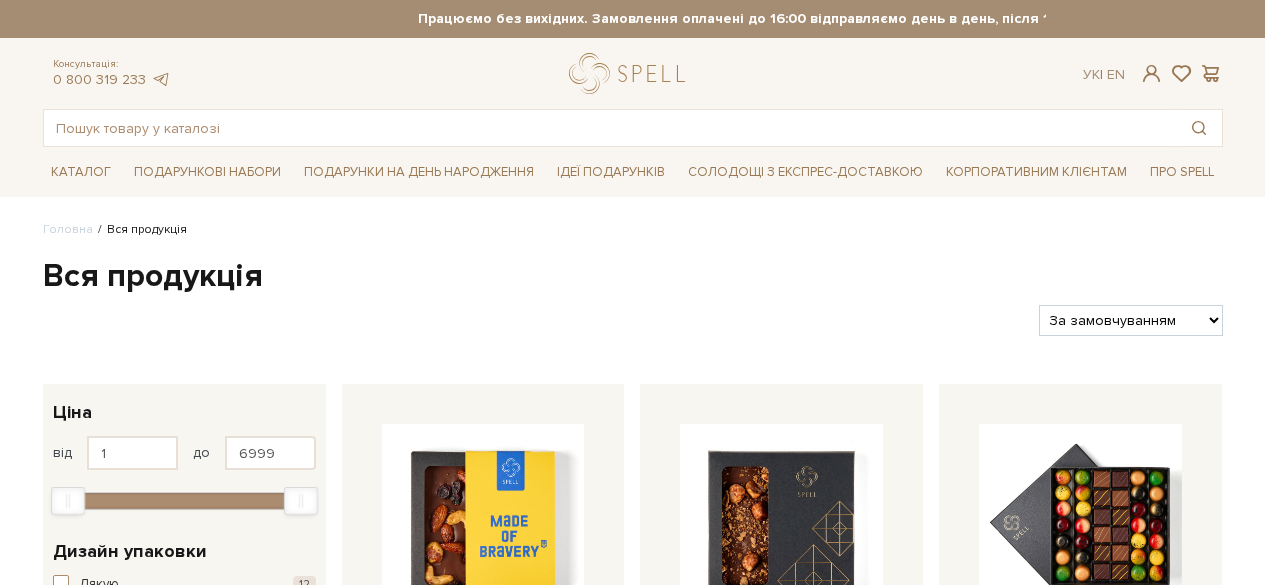 scroll, scrollTop: 0, scrollLeft: 0, axis: both 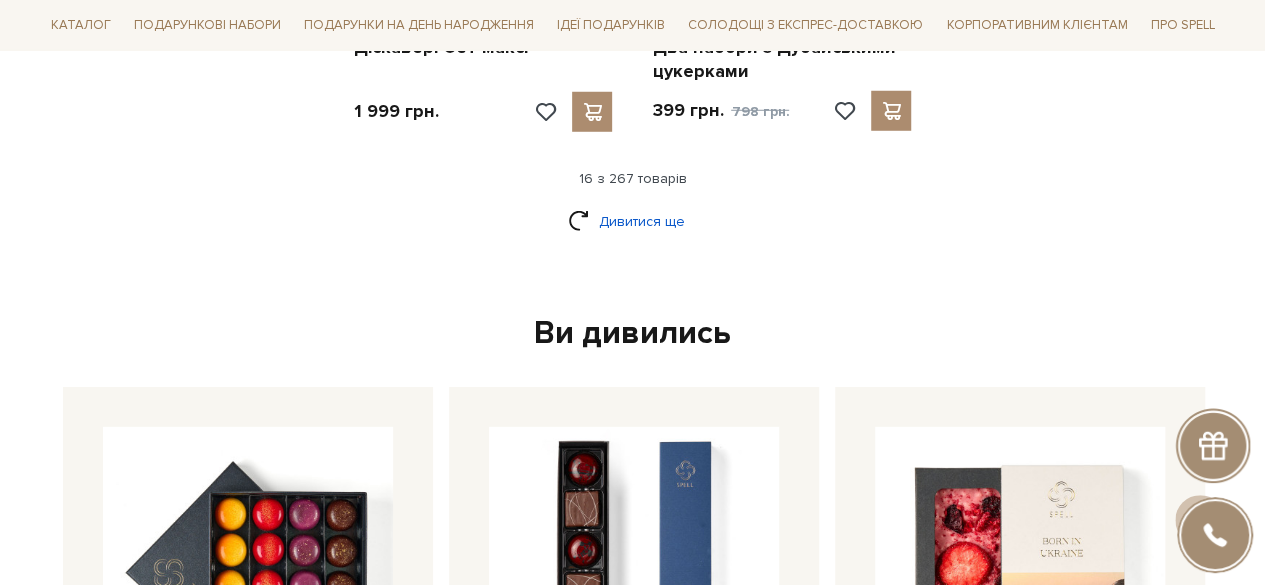 click on "Дивитися ще" at bounding box center [633, 221] 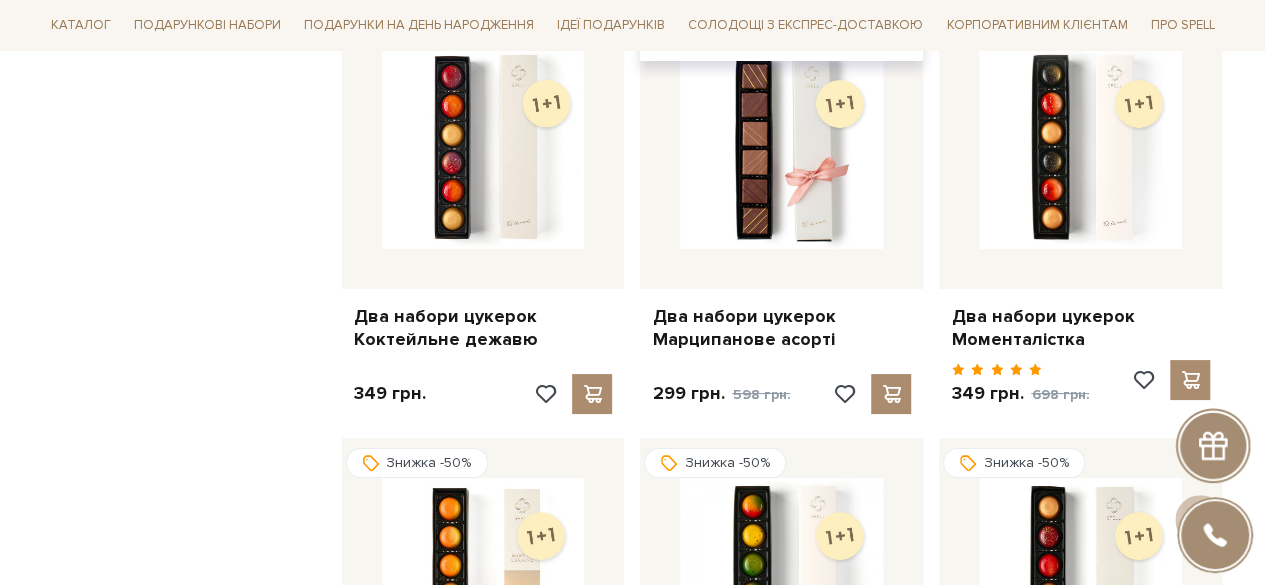 scroll, scrollTop: 3800, scrollLeft: 0, axis: vertical 